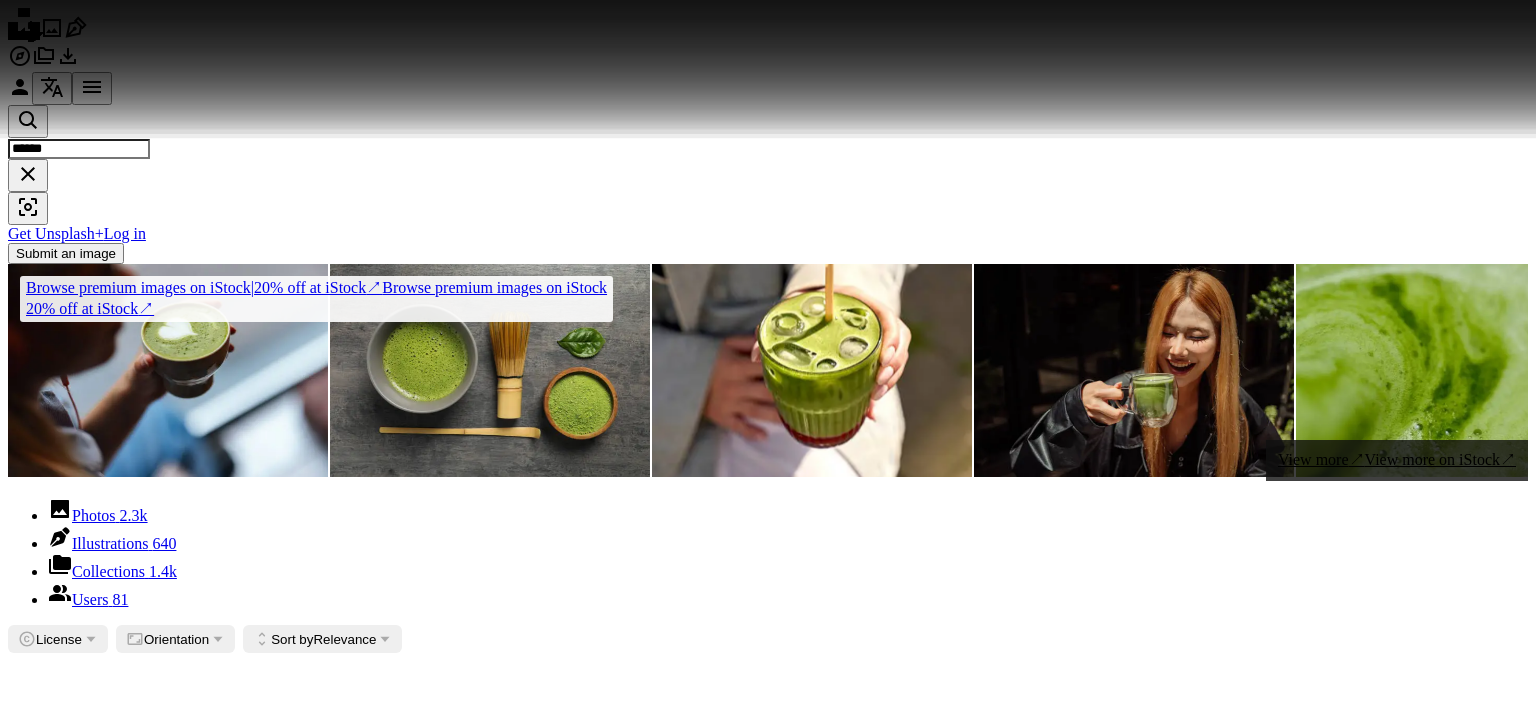 scroll, scrollTop: 2800, scrollLeft: 0, axis: vertical 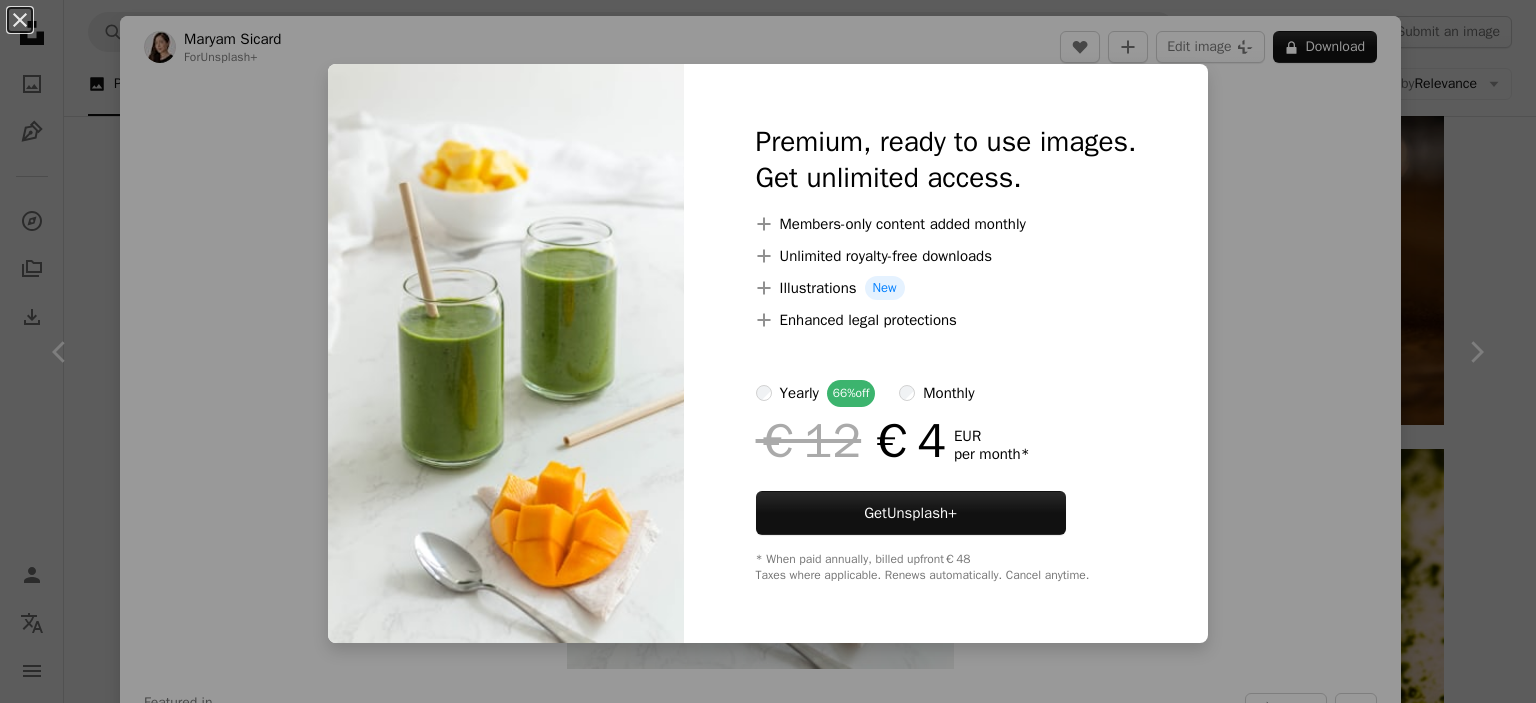 click on "An X shape Premium, ready to use images. Get unlimited access. A plus sign Members-only content added monthly A plus sign Unlimited royalty-free downloads A plus sign Illustrations  New A plus sign Enhanced legal protections yearly 66%  off monthly €12   €4 EUR per month * Get  Unsplash+ * When paid annually, billed upfront  €48 Taxes where applicable. Renews automatically. Cancel anytime." at bounding box center (768, 351) 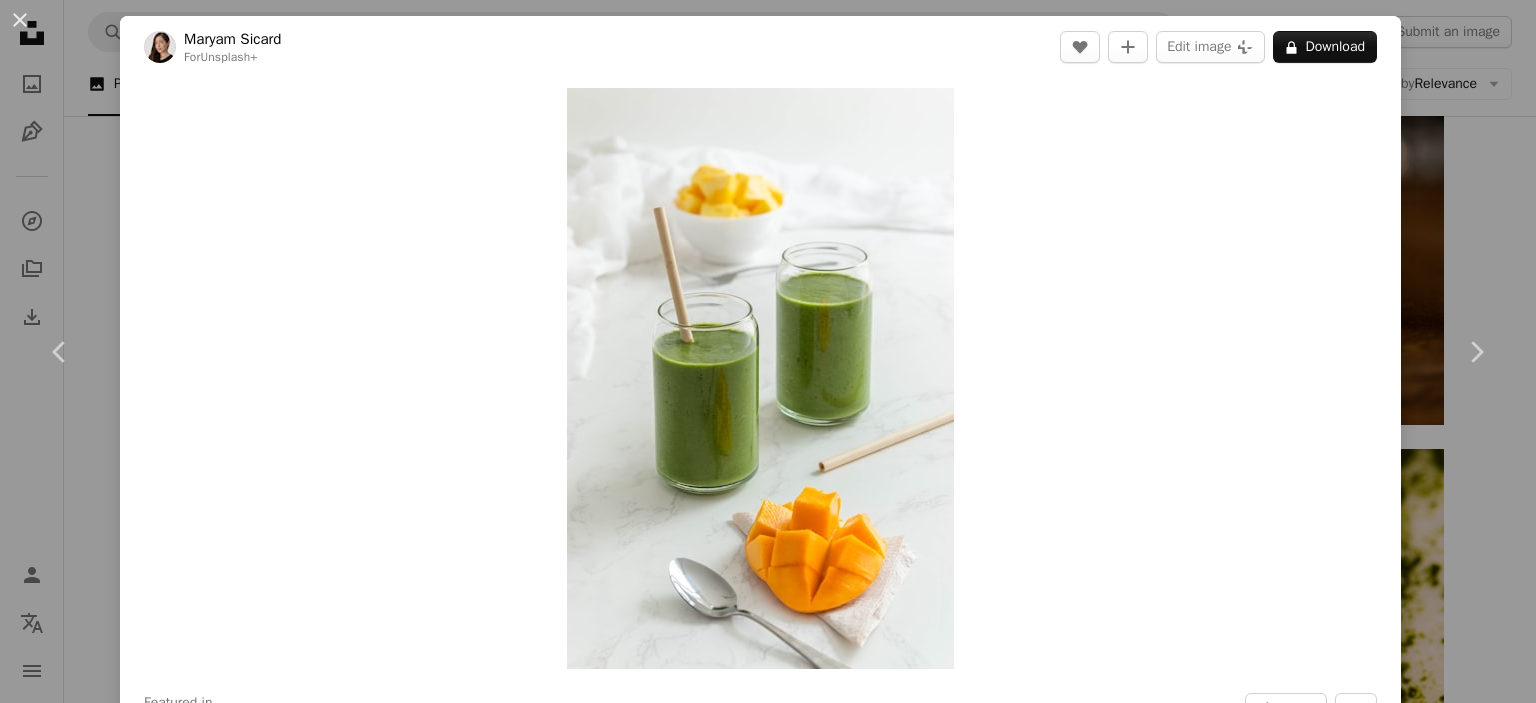 click on "An X shape Chevron left Chevron right [FIRST] [LAST] For Unsplash+ A heart A plus sign Edit image Plus sign for Unsplash+ A lock Download Zoom in Featured in Photos A forward-right arrow Share More Actions Calendar outlined Published on October 1, 2022 Safety Licensed under the Unsplash+ License drink beverage fresh juice green smoothie juice bar healthy drink juicing Free pictures Related images Plus sign for Unsplash+ A heart A plus sign [FIRST] [LAST] For Unsplash+ A lock Download Plus sign for Unsplash+ A heart A plus sign [FIRST] [LAST] For Unsplash+ A lock Download Plus sign for Unsplash+ A heart A plus sign [FIRST] [LAST] For Unsplash+ A lock Download Plus sign for Unsplash+ A heart A plus sign [FIRST] [LAST] For Unsplash+ A lock Download Plus sign for Unsplash+ A heart A plus sign [FIRST] [LAST] For Unsplash+ A lock Download Plus sign for Unsplash+ A heart A plus sign [FIRST] [LAST] For Unsplash+ A lock Download Plus sign for Unsplash+ A heart A plus sign [FIRST] [LAST] For Unsplash+ A lock Download Plus sign for Unsplash+ A heart A plus sign [FIRST] For Unsplash+" at bounding box center [768, 351] 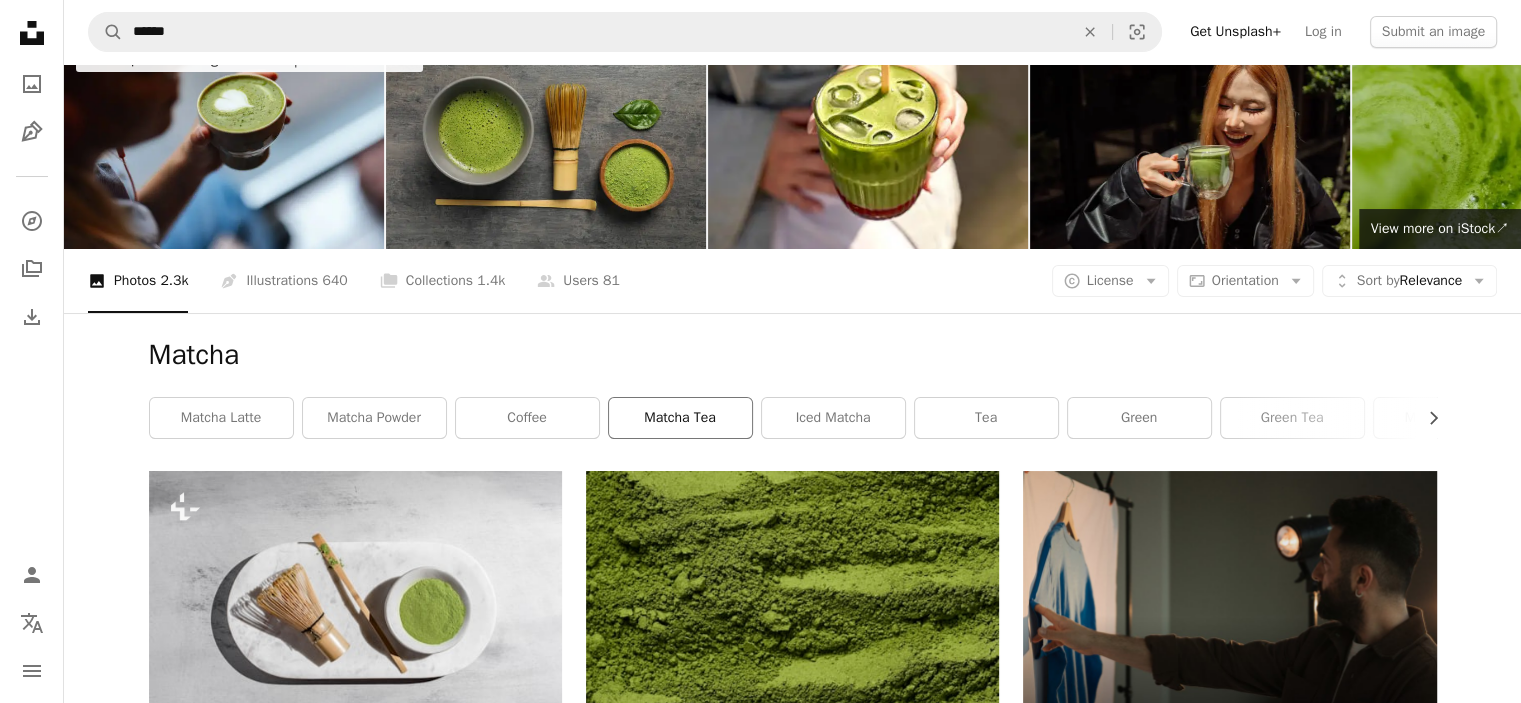 scroll, scrollTop: 0, scrollLeft: 0, axis: both 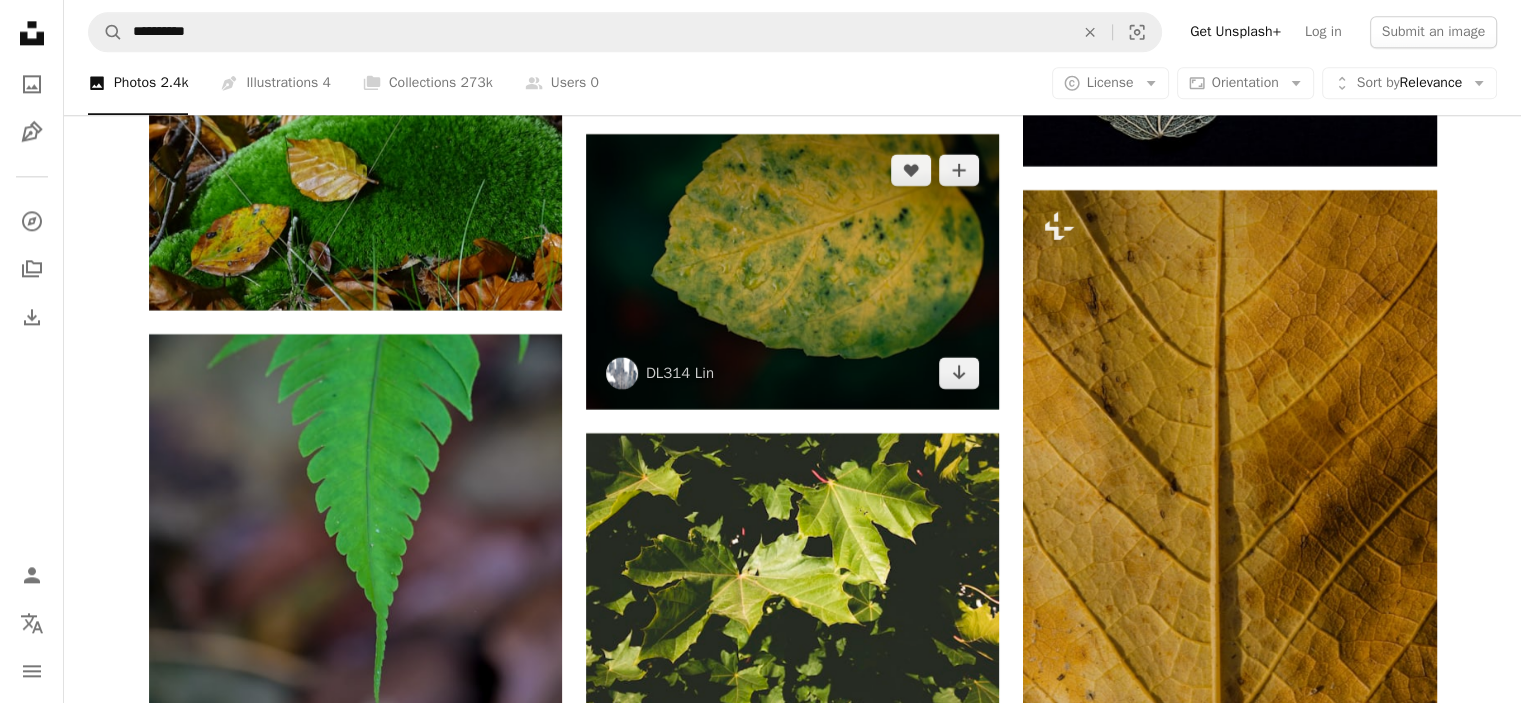 click at bounding box center (792, 271) 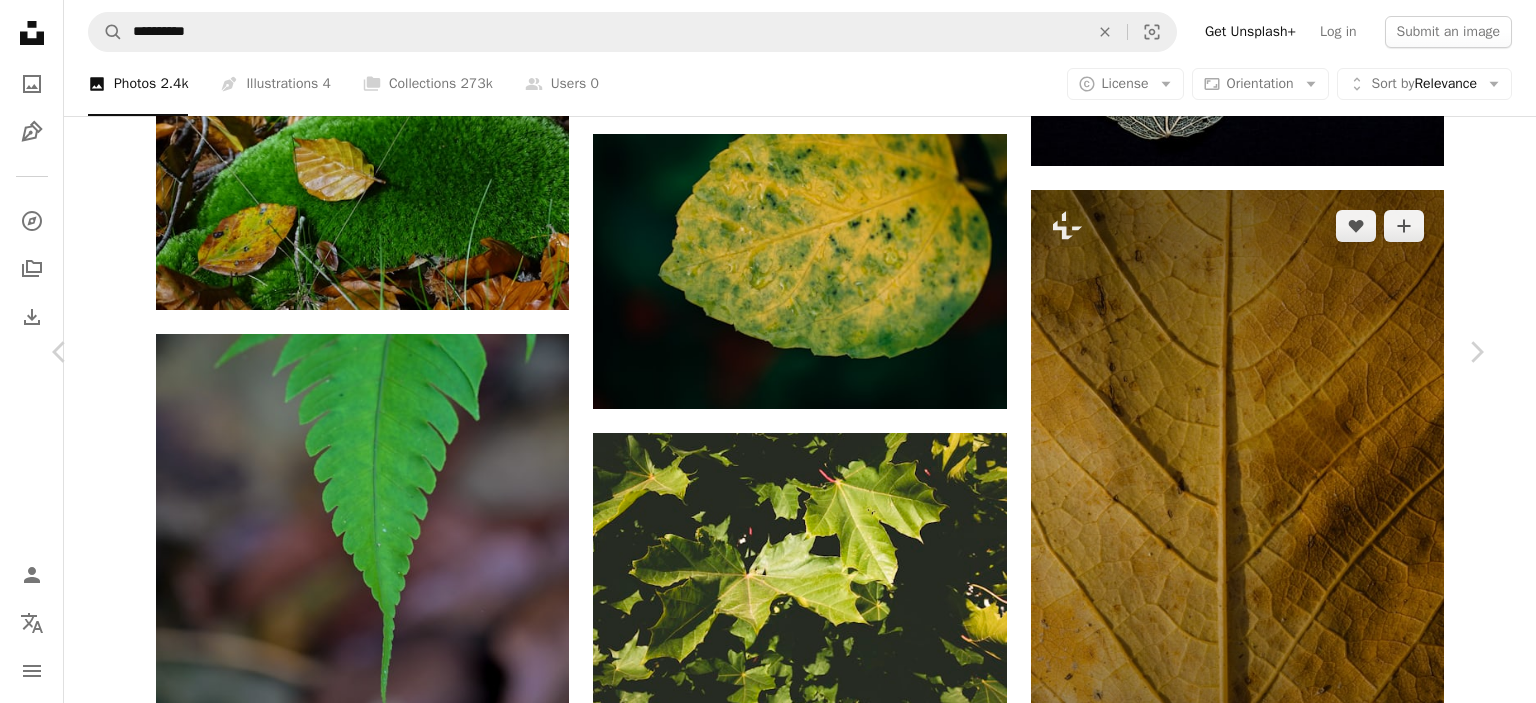 click on "An X shape Chevron left Chevron right [FIRST] [LAST] [USERNAME] A heart A plus sign Edit image   Plus sign for Unsplash+ Download free Chevron down Zoom in Views 3,360 Downloads 18 A forward-right arrow Share Info icon Info More Actions Calendar outlined Published on  June 19, 2023 Camera Canon, EOS R5 Safety Free to use under the  Unsplash License flower rose leaf outdoors vegetation Free images Browse premium related images on iStock  |  Save 20% with code UNSPLASH20 View more on iStock  ↗ Related images A heart A plus sign [FIRST] [LAST] Arrow pointing down A heart A plus sign [FIRST] [LAST] Arrow pointing down Plus sign for Unsplash+ A heart A plus sign [FIRST] [LAST]🇺🇦 For  Unsplash+ A lock   Download A heart A plus sign [FIRST] [LAST] Available for hire A checkmark inside of a circle Arrow pointing down A heart A plus sign [FIRST] [LAST] Arrow pointing down A heart A plus sign [FIRST] [LAST] Arrow pointing down Plus sign for Unsplash+ A heart A plus sign [FIRST] For  Unsplash+ A lock   Download" at bounding box center (768, 6513) 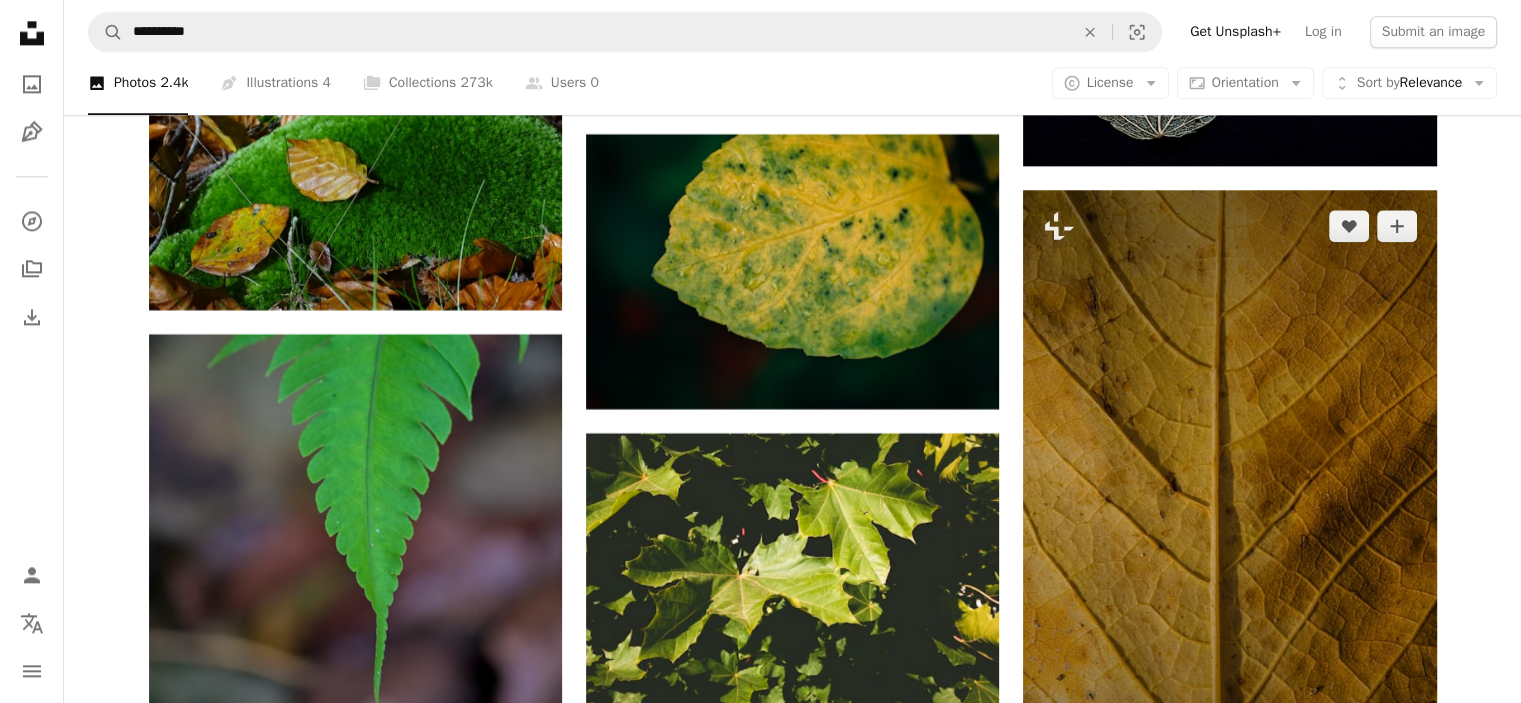 click at bounding box center [1229, 500] 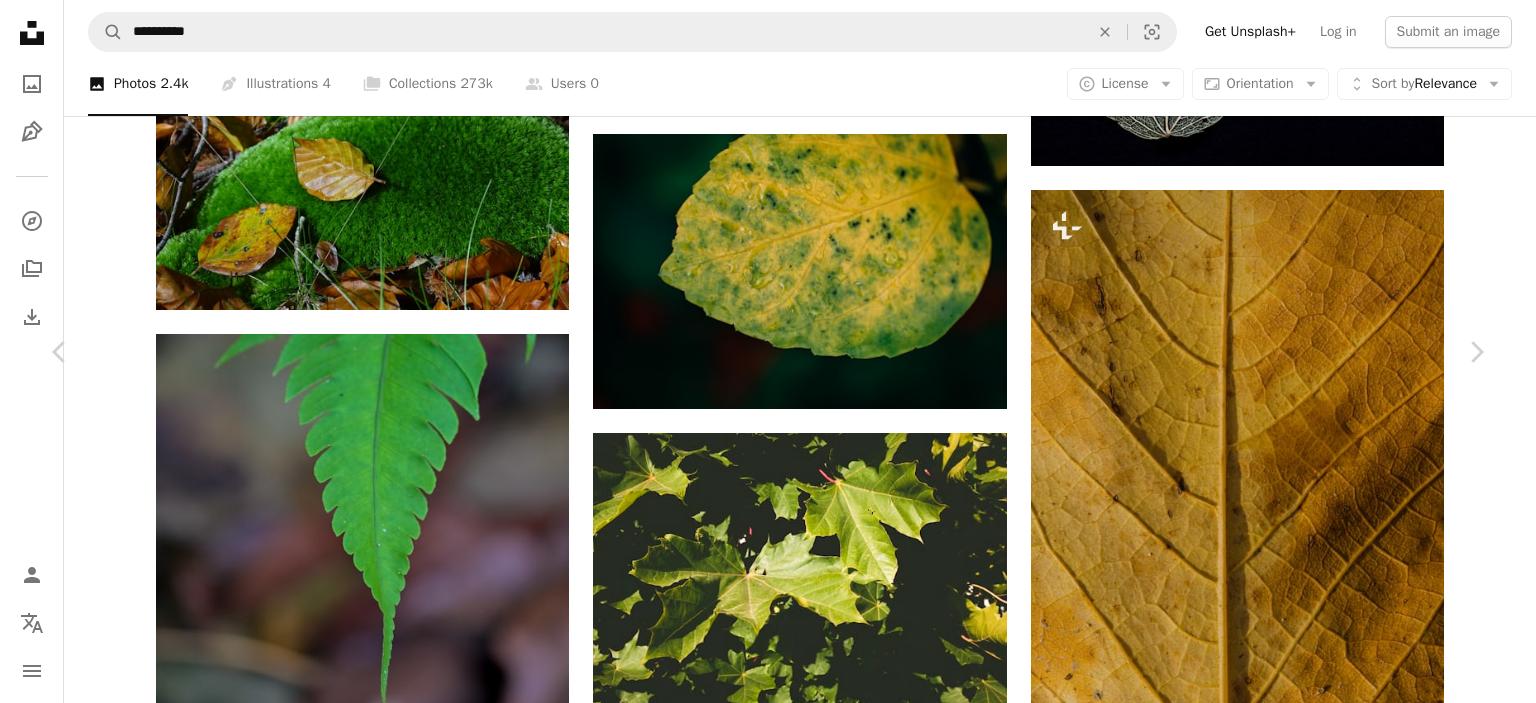 click on "**********" at bounding box center [768, -9617] 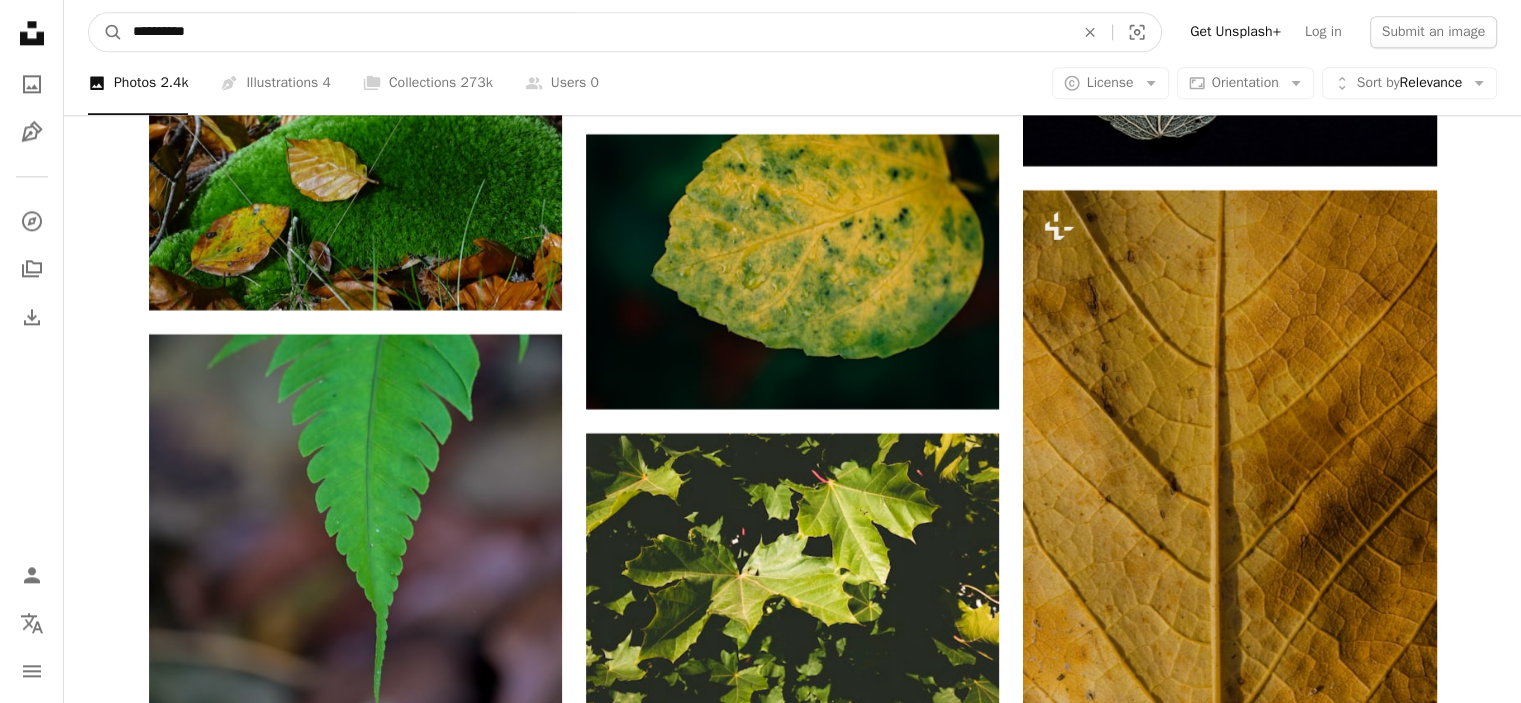 click on "**********" at bounding box center (595, 32) 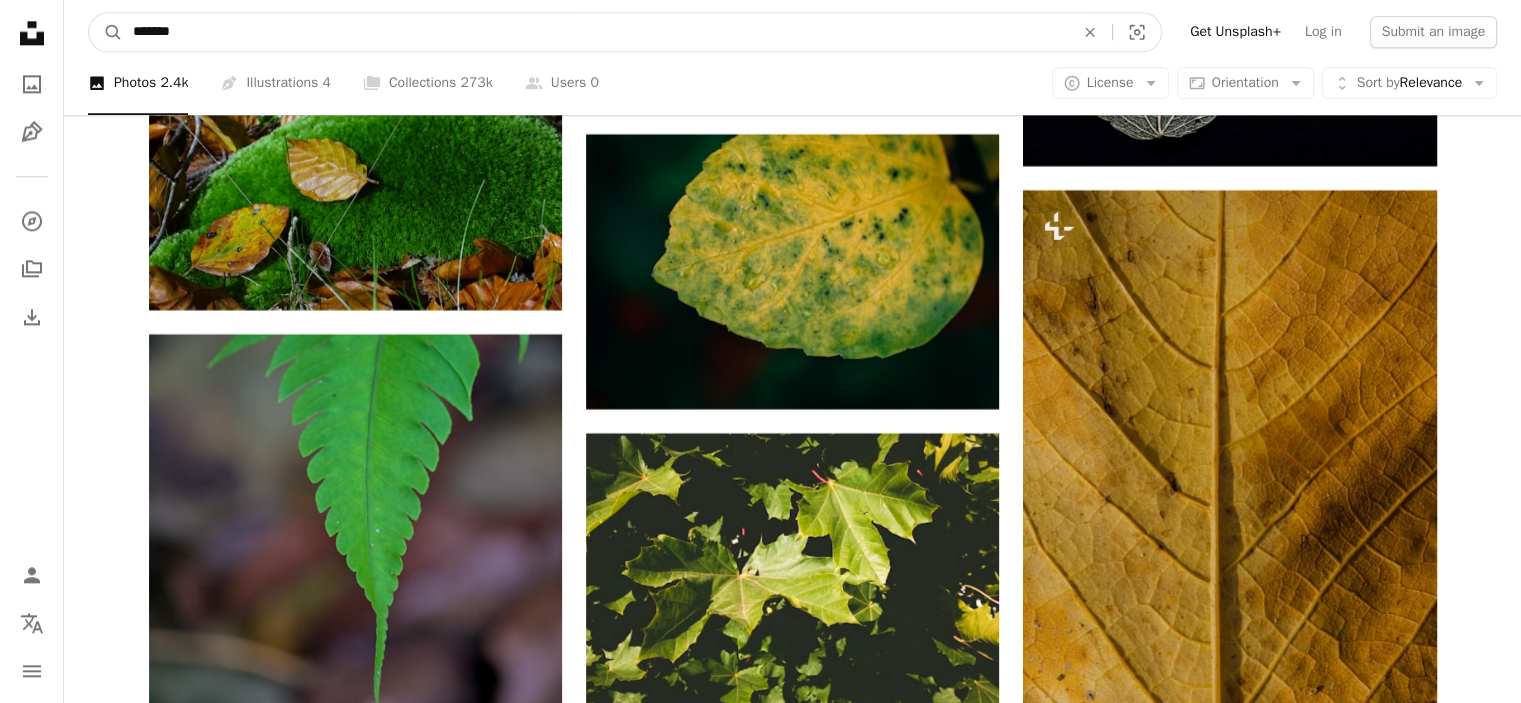 type on "******" 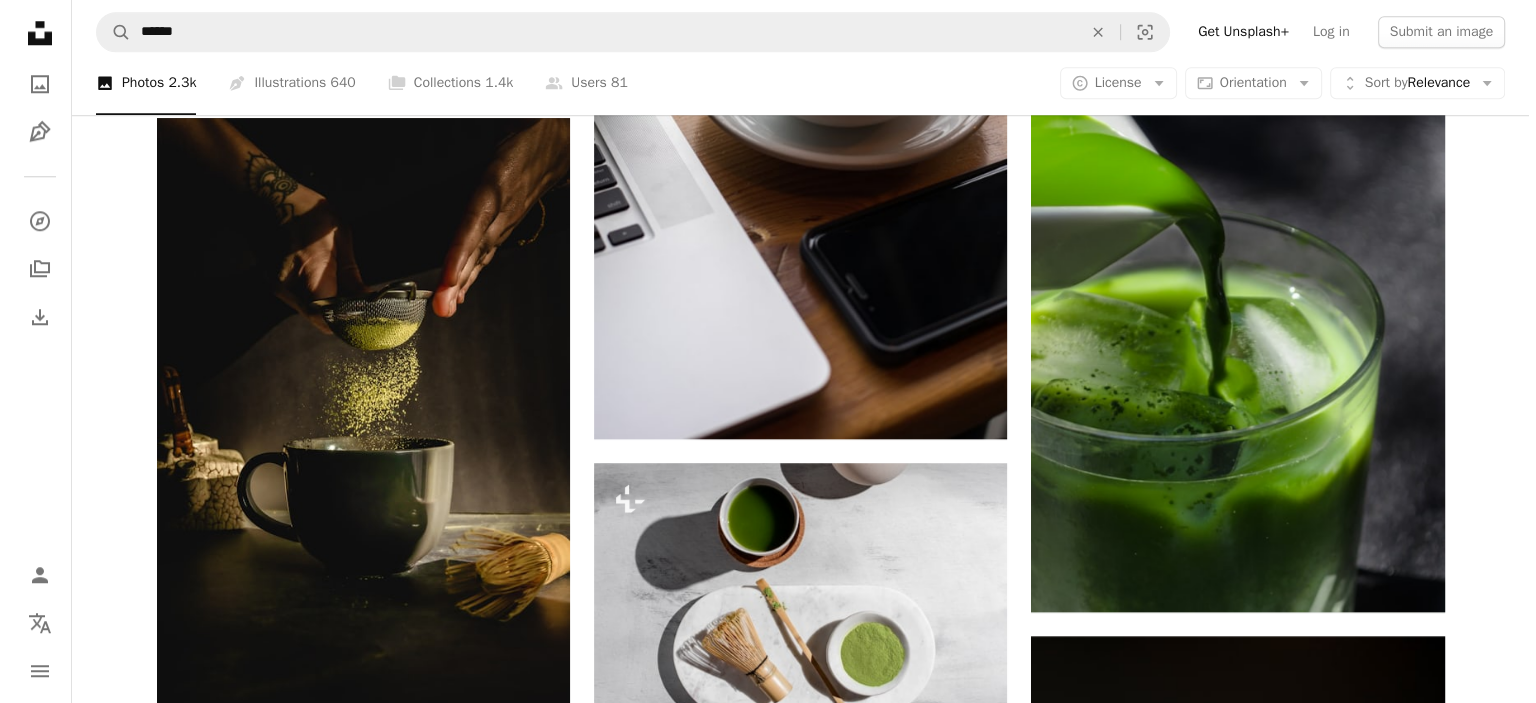 scroll, scrollTop: 2000, scrollLeft: 0, axis: vertical 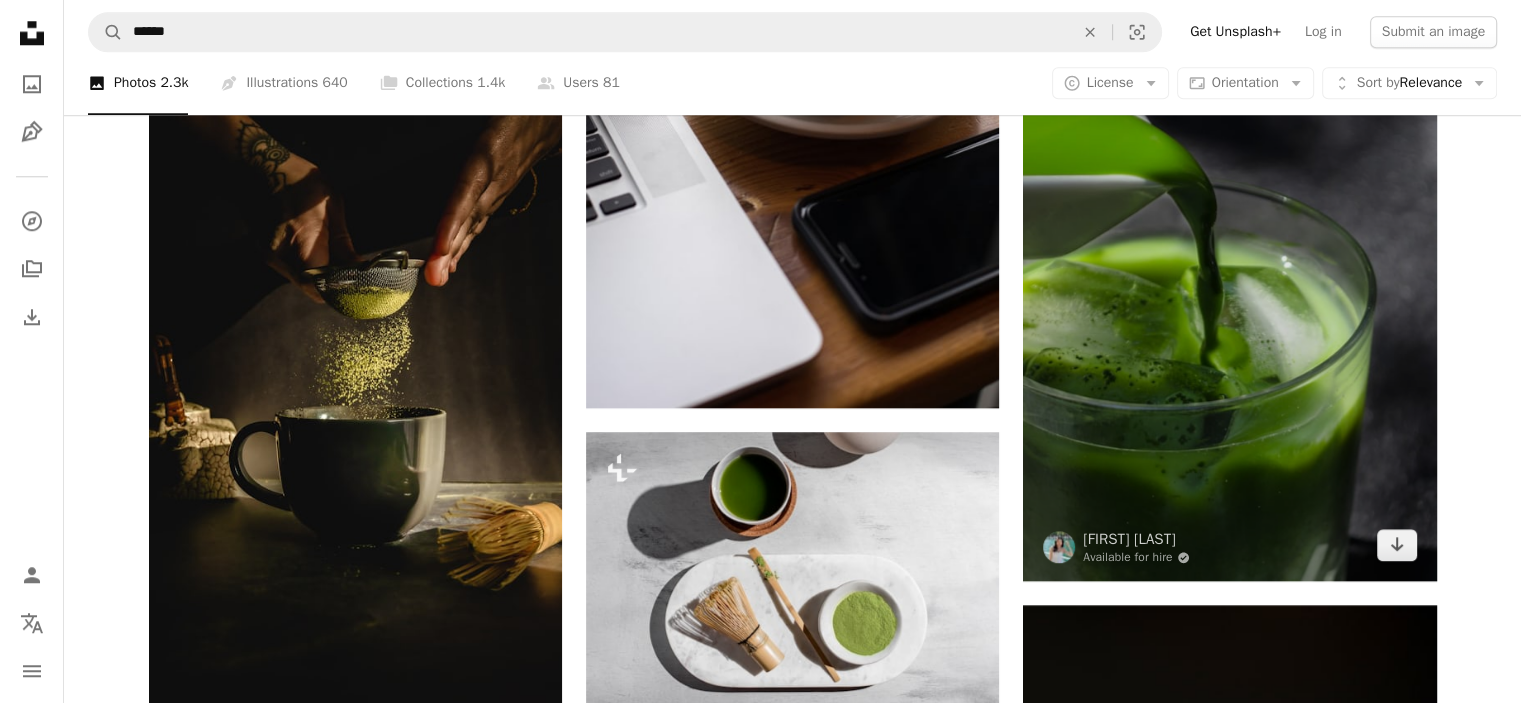 click at bounding box center [1229, 269] 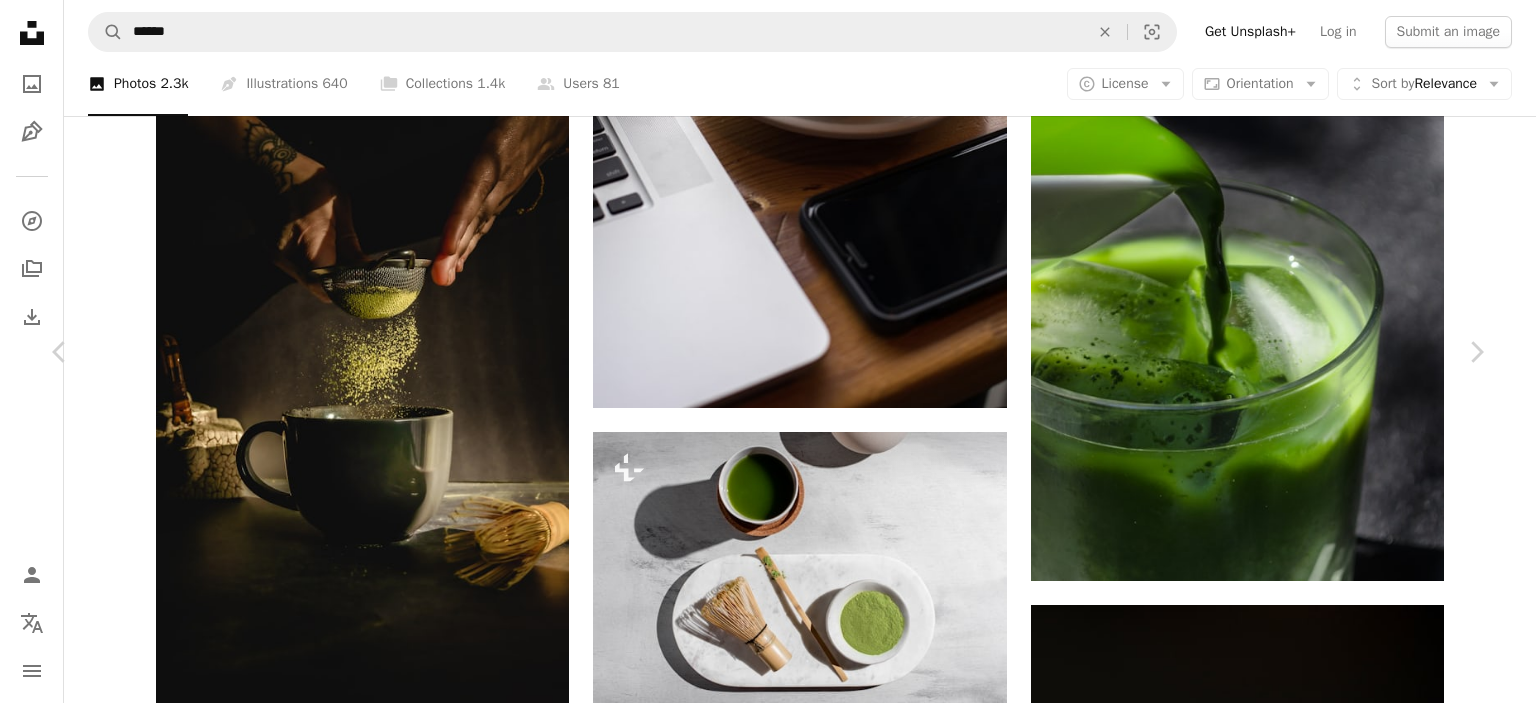 scroll, scrollTop: 1800, scrollLeft: 0, axis: vertical 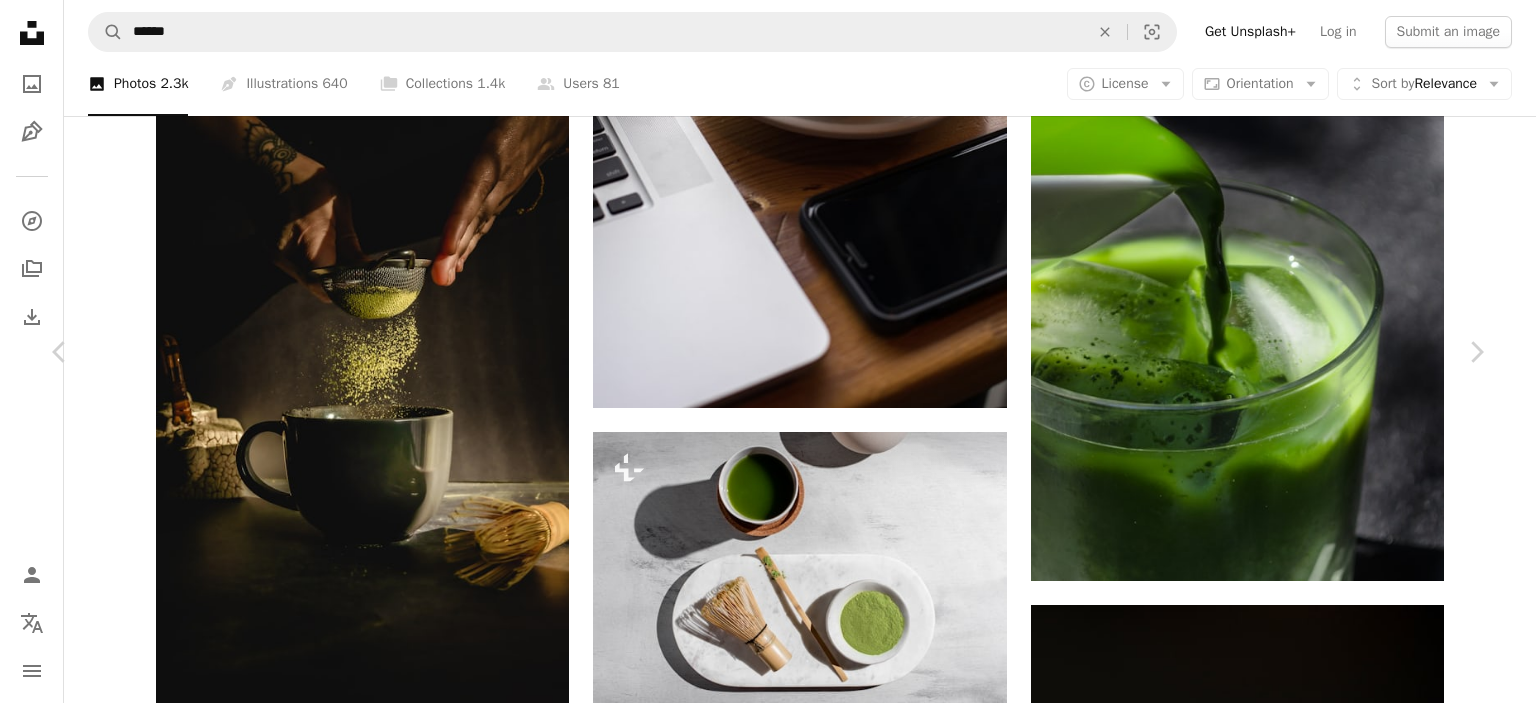 click at bounding box center (760, 14083) 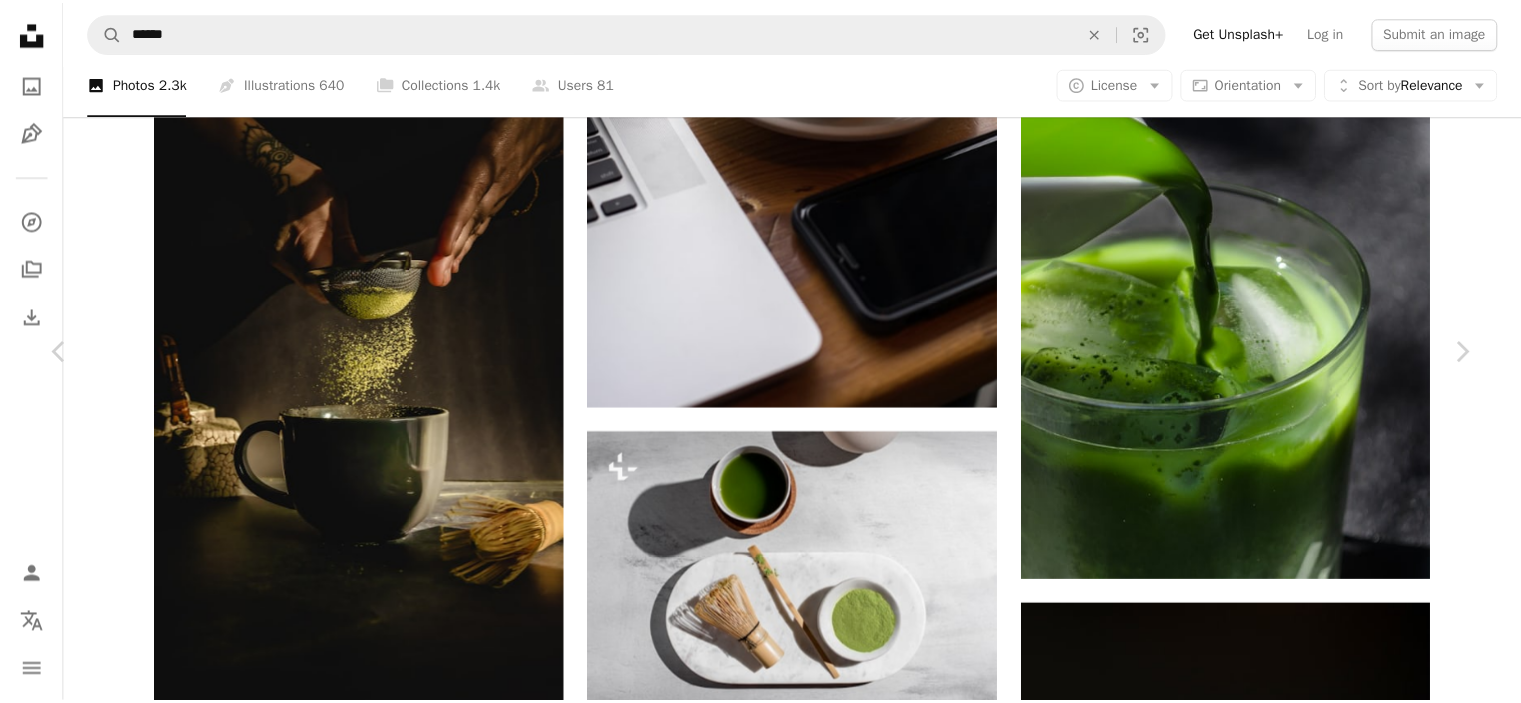 scroll, scrollTop: 0, scrollLeft: 0, axis: both 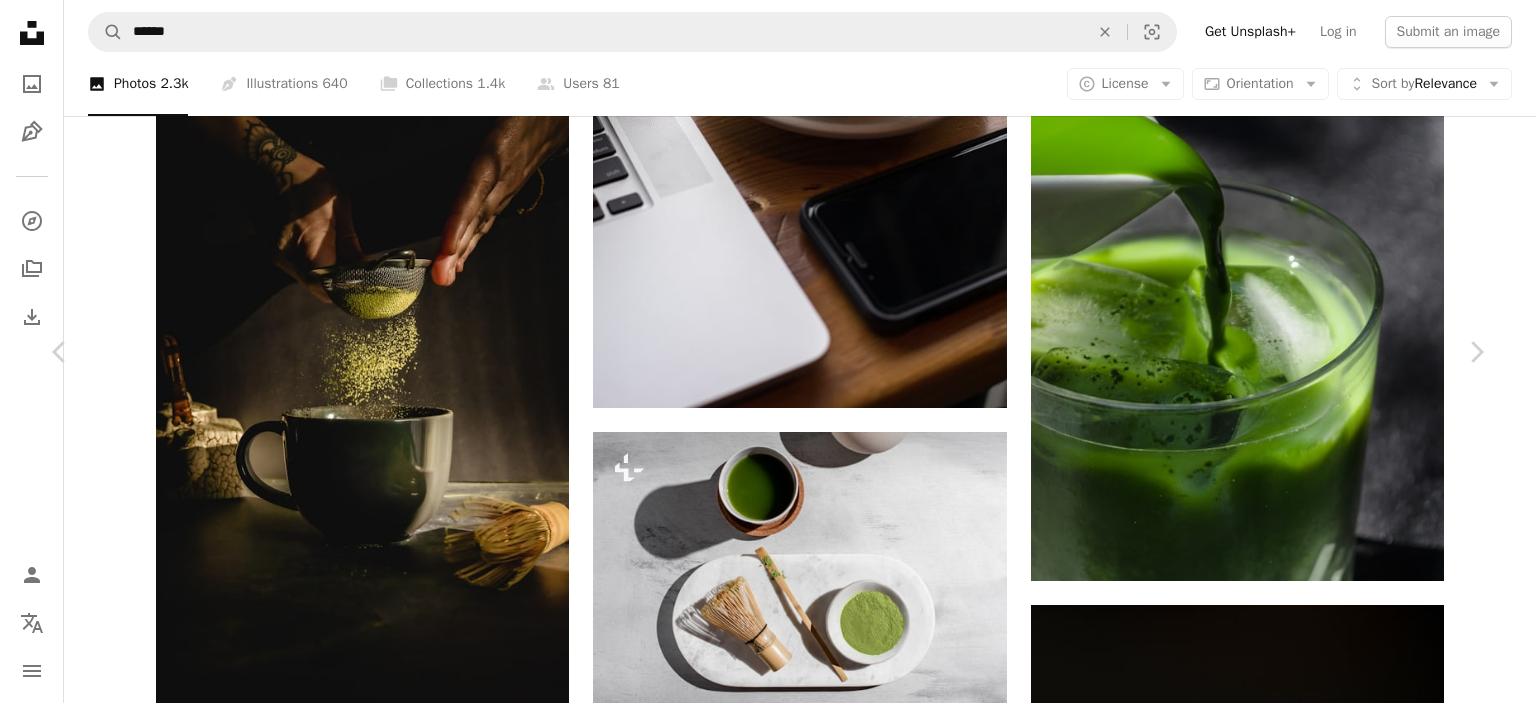 click on "An X shape Chevron left Chevron right [FIRST] [LAST] [USERNAME] A heart A plus sign Edit image   Plus sign for Unsplash+ Download free Chevron down Zoom in Views 372,295 Downloads 2,260 A forward-right arrow Share Info icon Info More Actions Calendar outlined Published on  January 24, 2021 Camera NIKON CORPORATION, NIKON D750 Safety Free to use under the  Unsplash License juice detox juice green plant cocktail drink milk alcohol outdoors pottery smoothie herbs vase beverage mint vegetation potted plant jar soft drink green juice Free pictures Browse premium related images on iStock  |  Save 20% with code UNSPLASH20 View more on iStock  ↗ Related images A heart A plus sign [FIRST] [LAST] Available for hire A checkmark inside of a circle Arrow pointing down Plus sign for Unsplash+ A heart A plus sign [FIRST] [LAST] For  Unsplash+ A lock   Download A heart A plus sign [FIRST] [LAST] Available for hire A checkmark inside of a circle Arrow pointing down Plus sign for Unsplash+ For  A lock" at bounding box center (768, 14076) 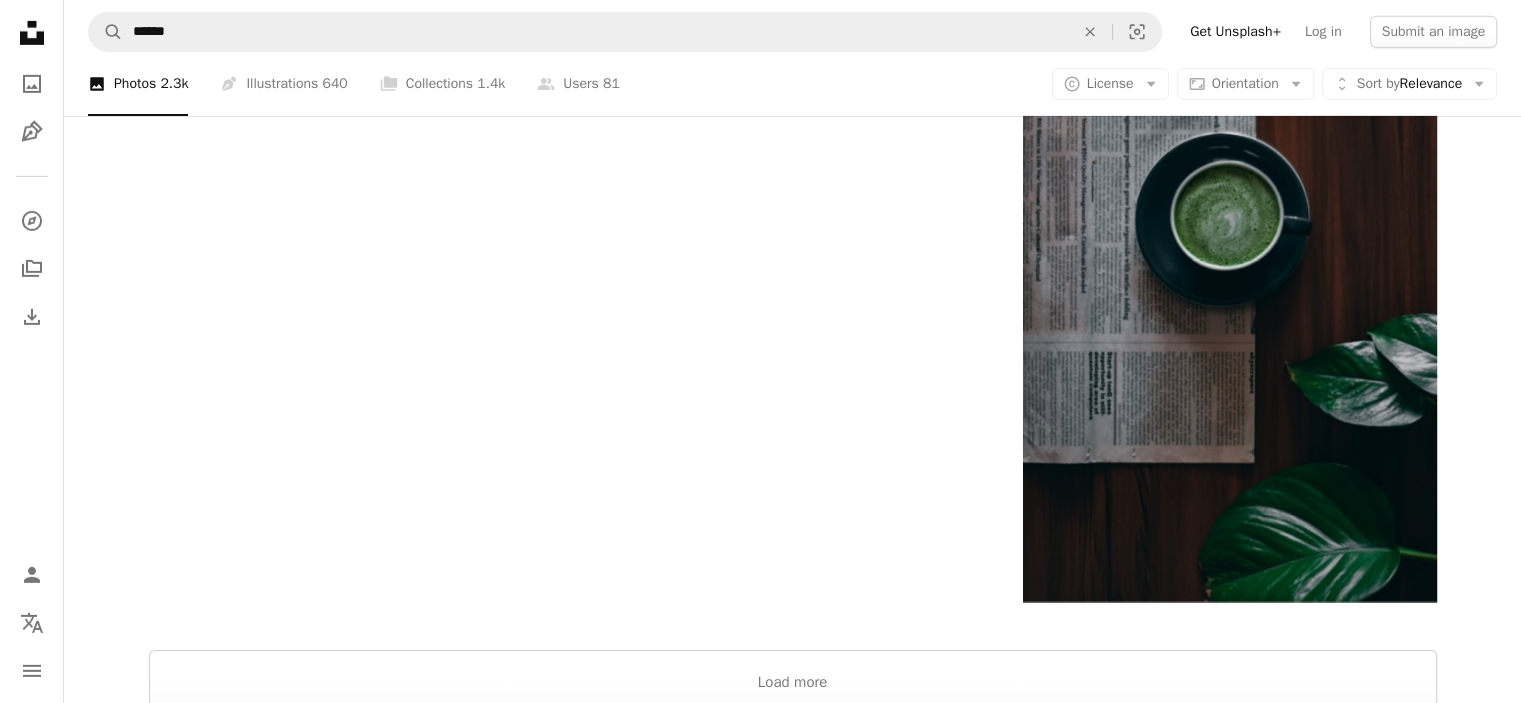 scroll, scrollTop: 14300, scrollLeft: 0, axis: vertical 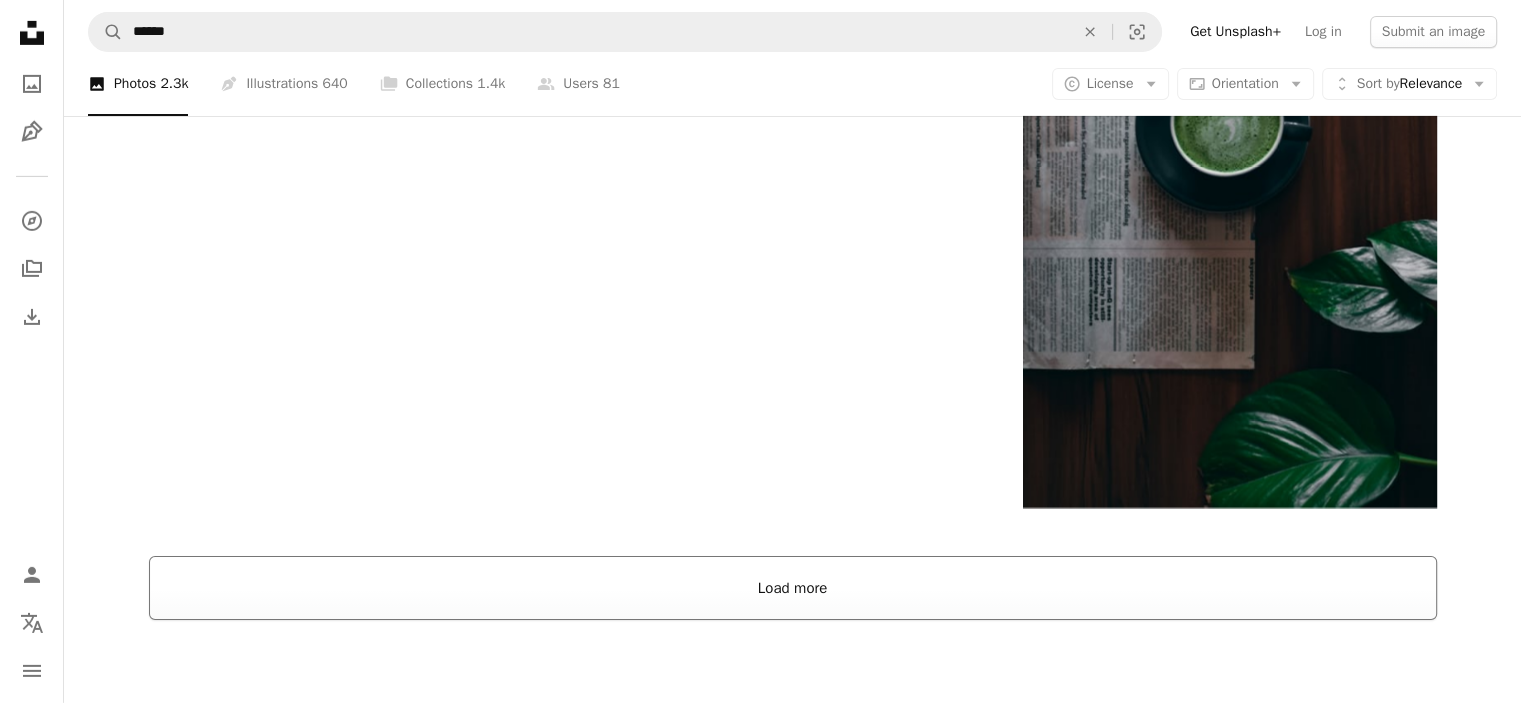 click on "Load more" at bounding box center (793, 588) 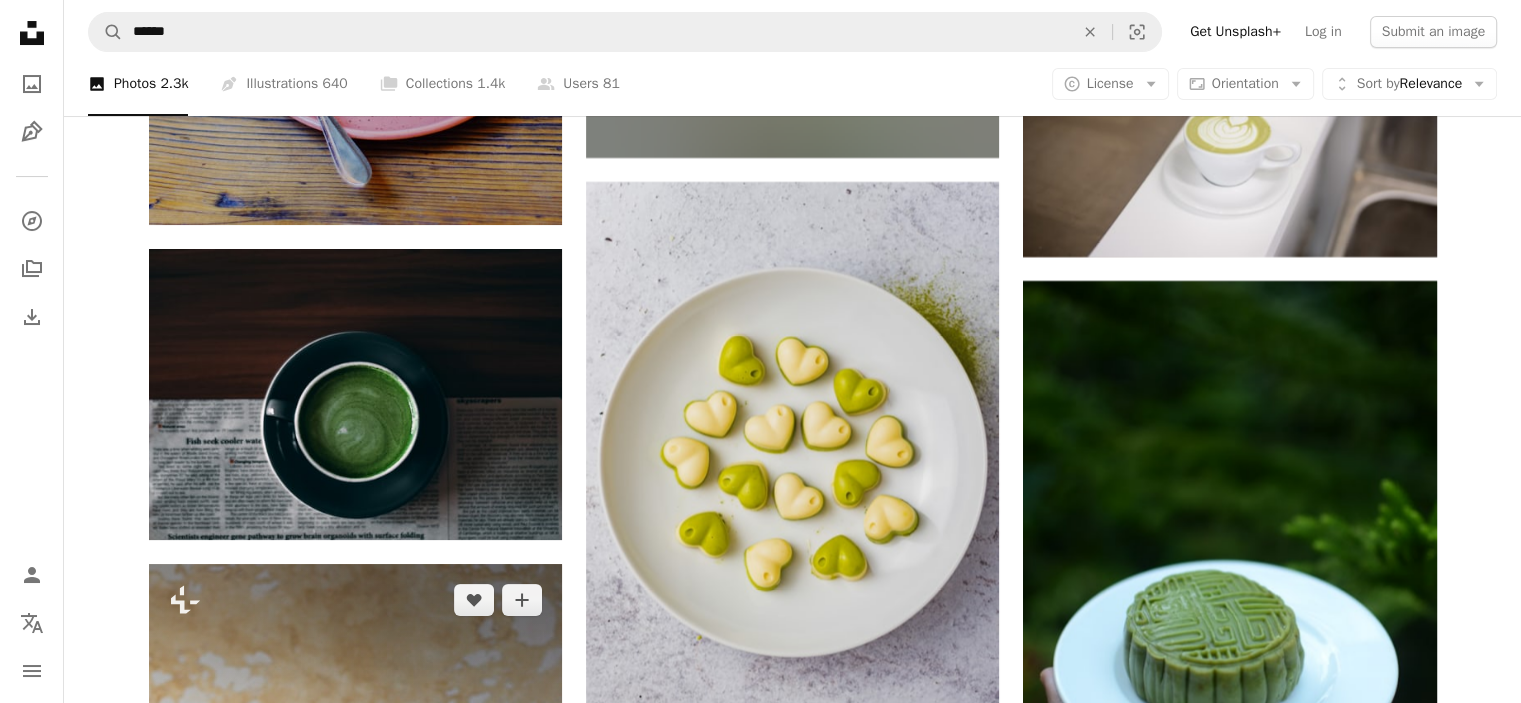 scroll, scrollTop: 16000, scrollLeft: 0, axis: vertical 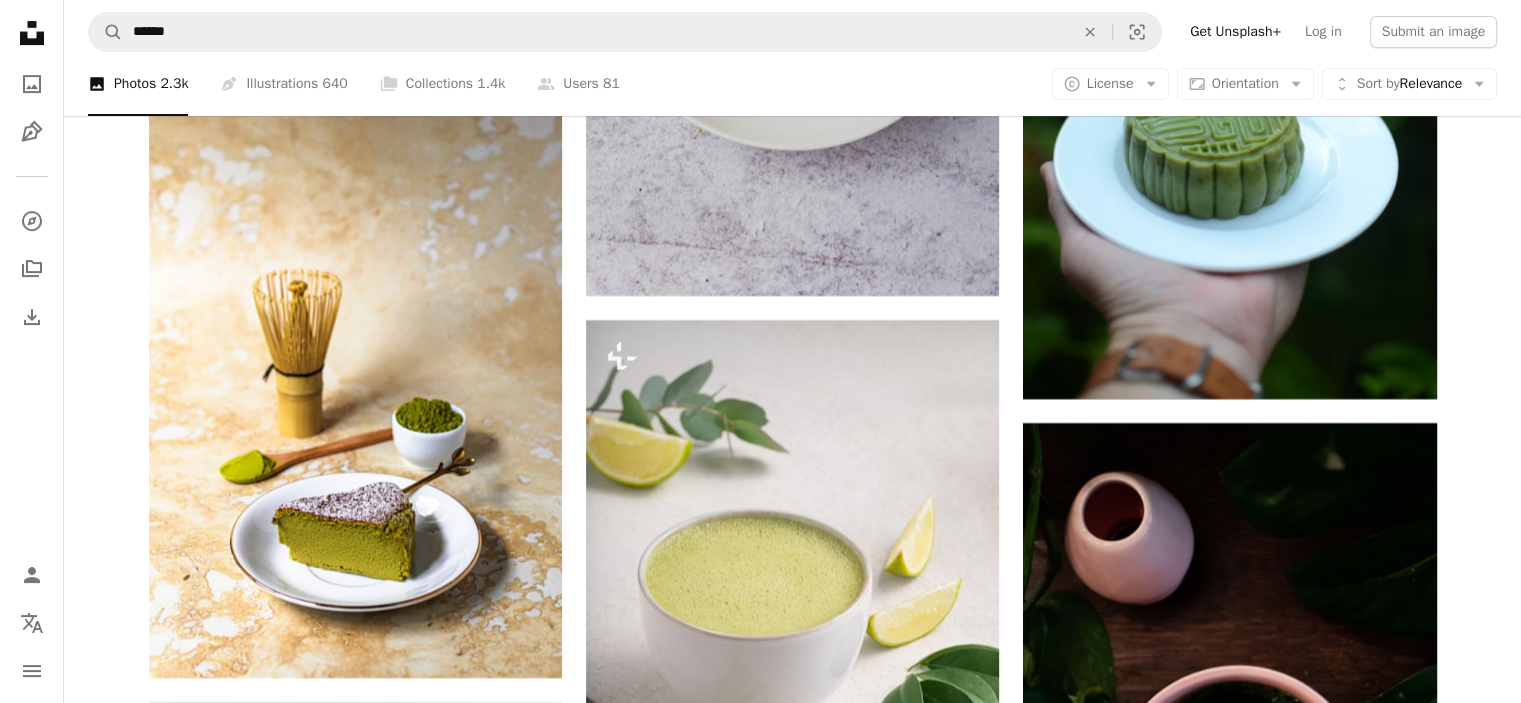 click on "Plus sign for Unsplash+ A heart A plus sign [FIRST] [LAST] For  Unsplash+ A lock   Download Plus sign for Unsplash+ A heart A plus sign [FIRST] [LAST] For  Unsplash+ A lock   Download Plus sign for Unsplash+ A heart A plus sign [FIRST] [LAST] For  Unsplash+ A lock   Download A heart A plus sign [FIRST] [LAST] Available for hire A checkmark inside of a circle Arrow pointing down A heart A plus sign [FIRST] [LAST] Available for hire A checkmark inside of a circle Arrow pointing down Plus sign for Unsplash+ A heart A plus sign [FIRST] [LAST] For  Unsplash+ A lock   Download A heart A plus sign [FIRST] [LAST] Arrow pointing down A heart A plus sign [FIRST] [LAST] Available for hire A checkmark inside of a circle Arrow pointing down The best in on-brand content creation Learn More A heart A plus sign Matcha & CO" at bounding box center [792, -4750] 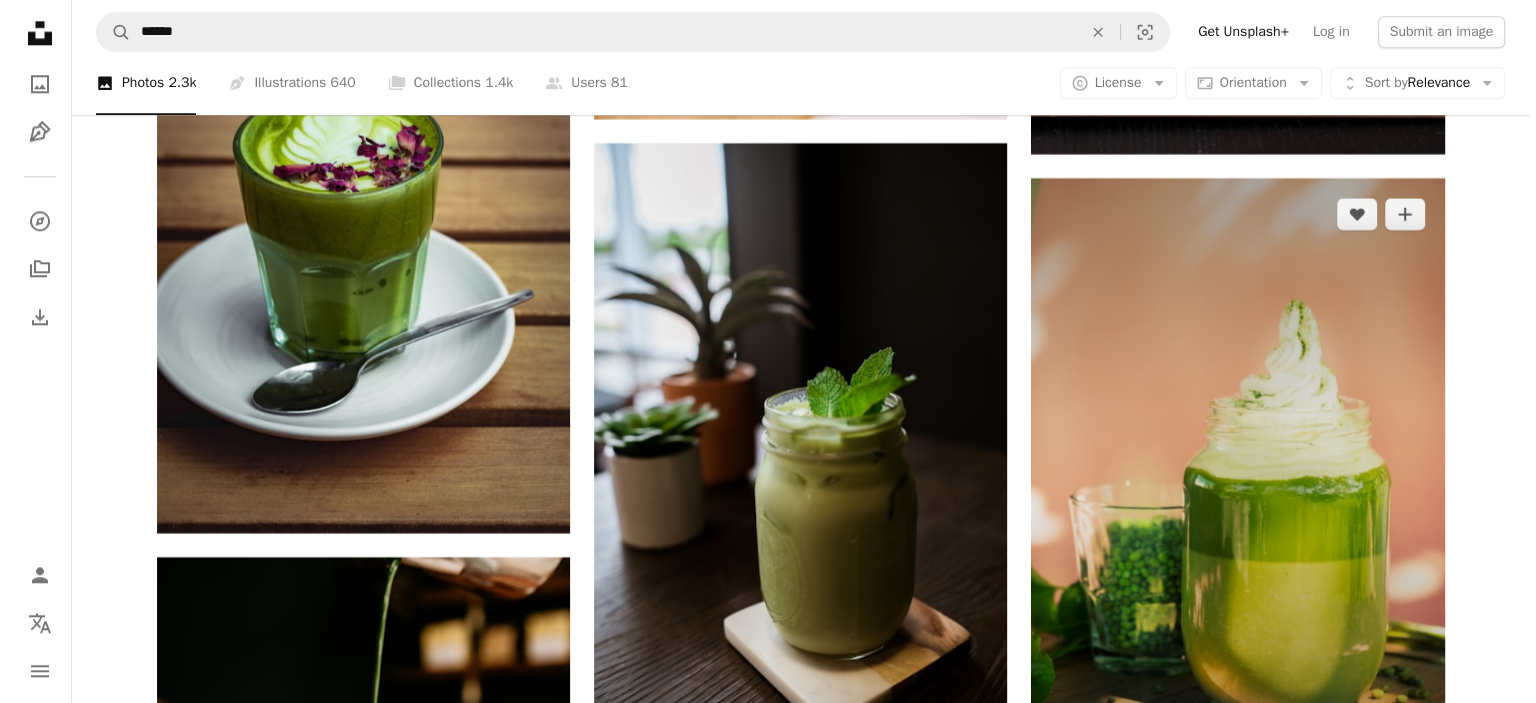 scroll, scrollTop: 17500, scrollLeft: 0, axis: vertical 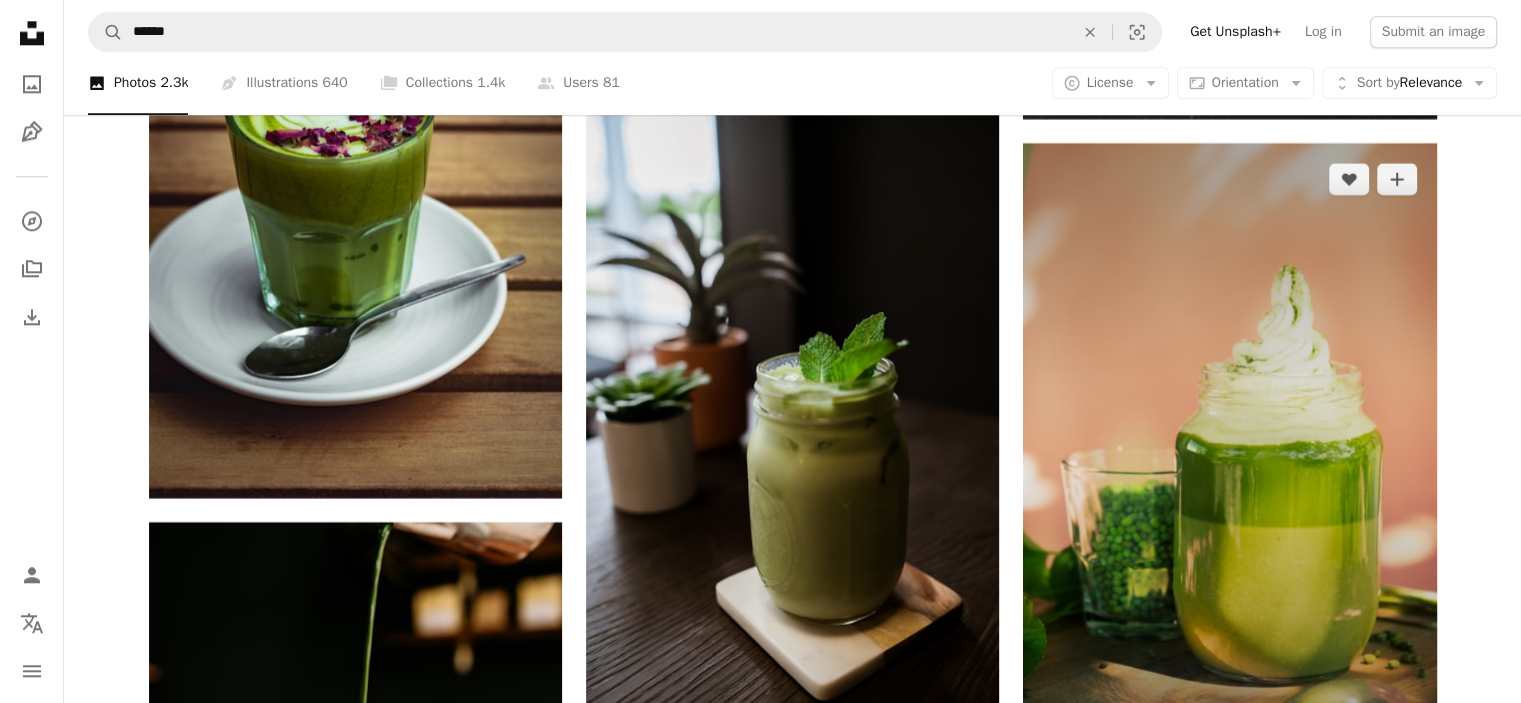 click at bounding box center (1229, 453) 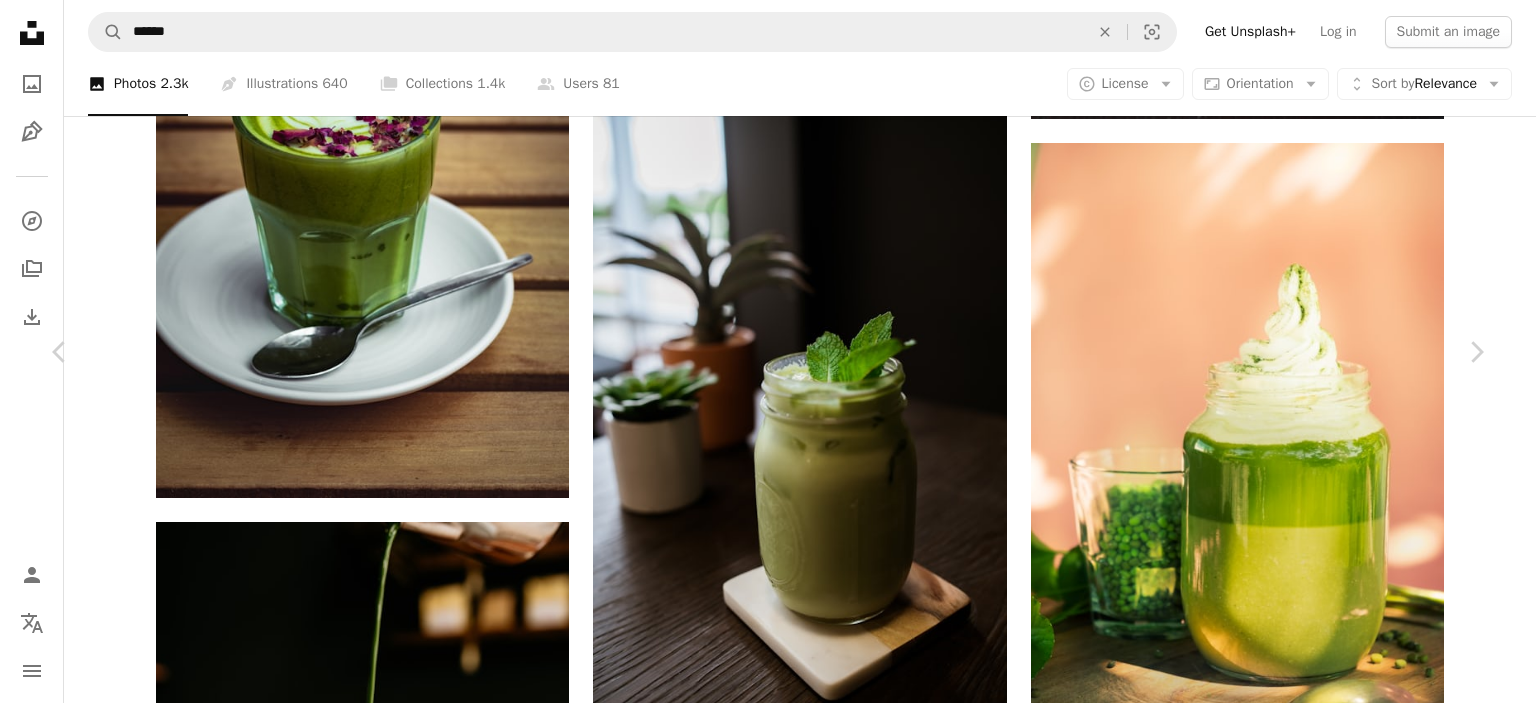 scroll, scrollTop: 100, scrollLeft: 0, axis: vertical 